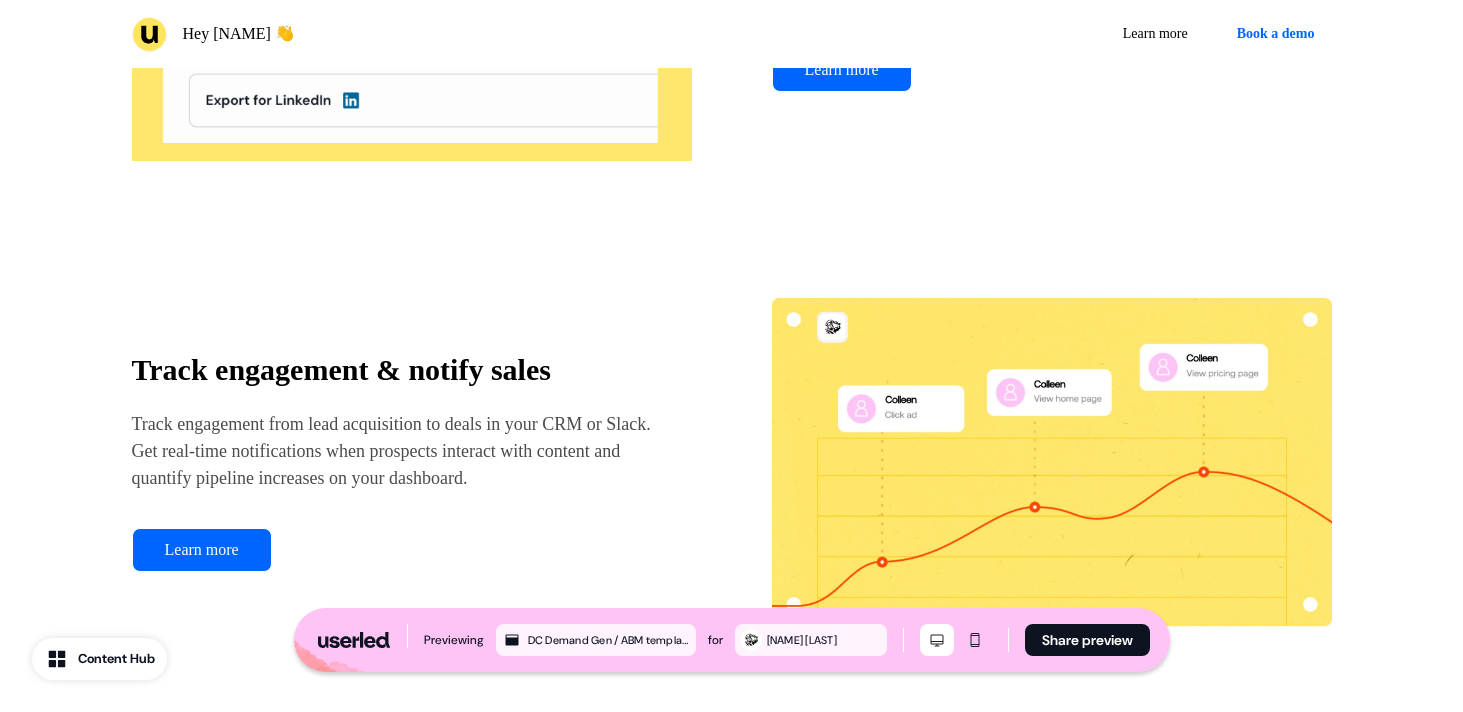 scroll, scrollTop: 2430, scrollLeft: 0, axis: vertical 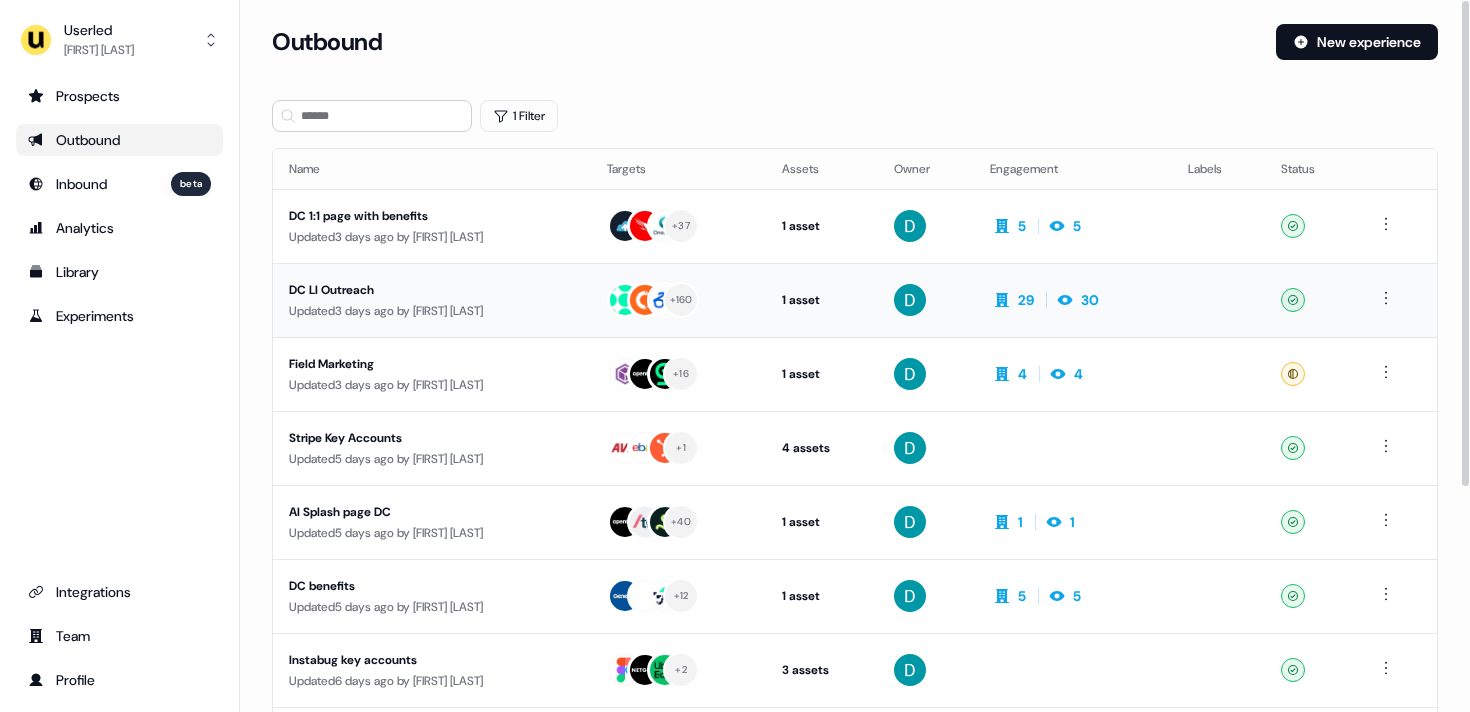 click on "DC LI Outreach" at bounding box center (432, 290) 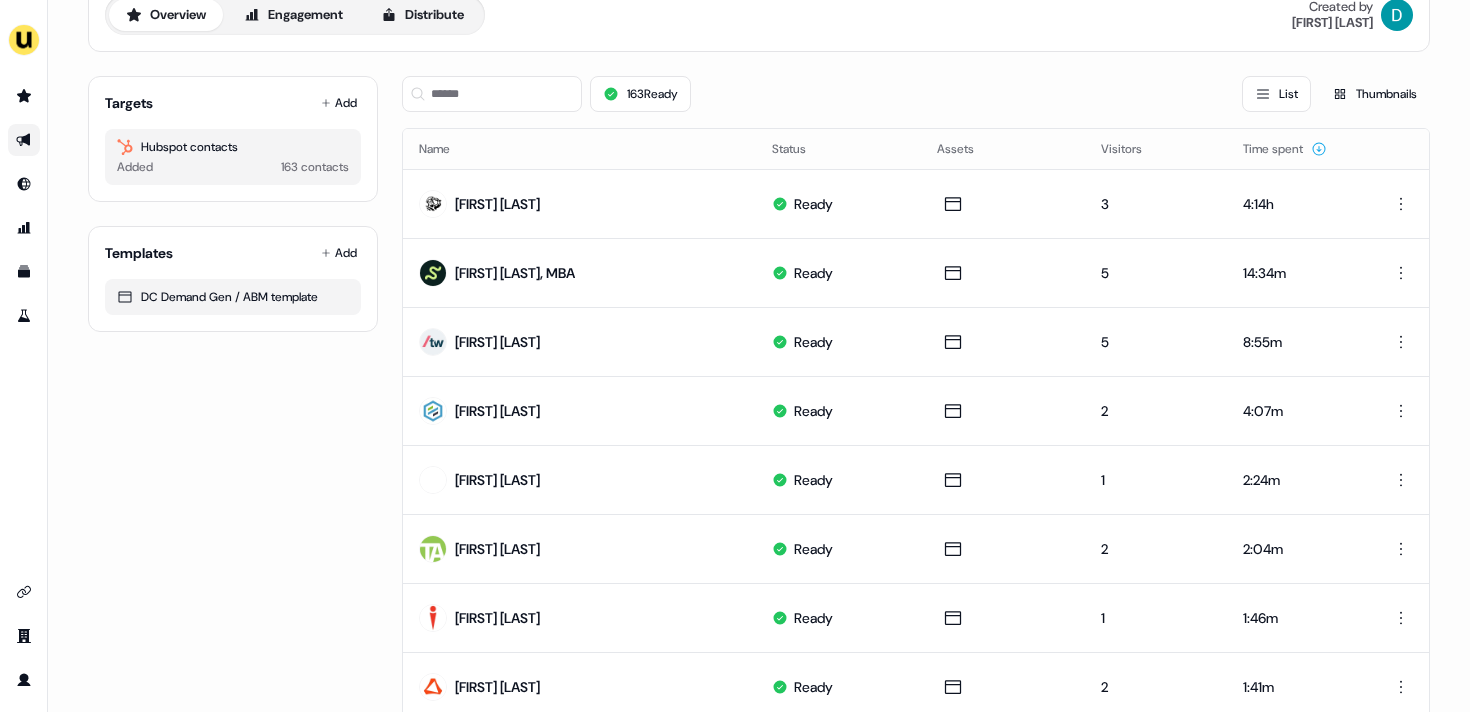 scroll, scrollTop: 95, scrollLeft: 0, axis: vertical 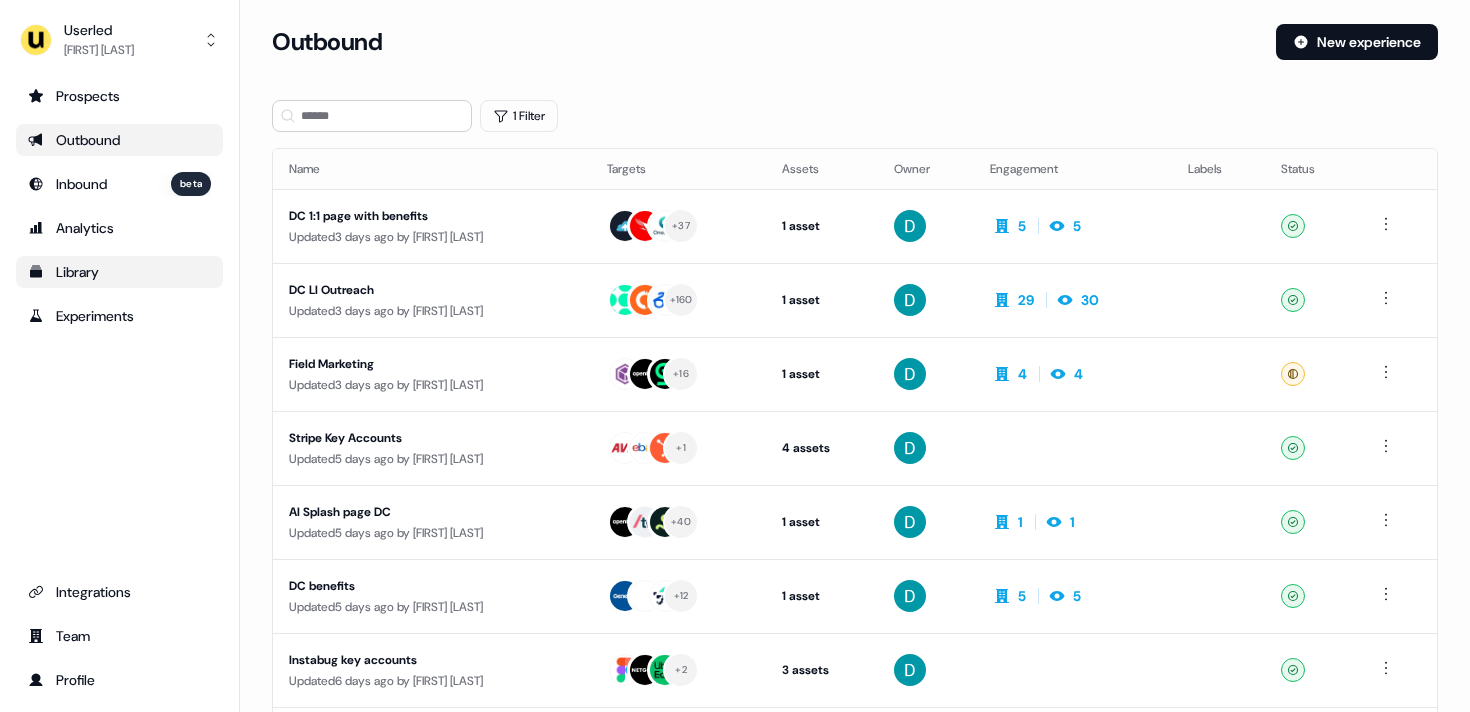 click on "Library" at bounding box center (119, 272) 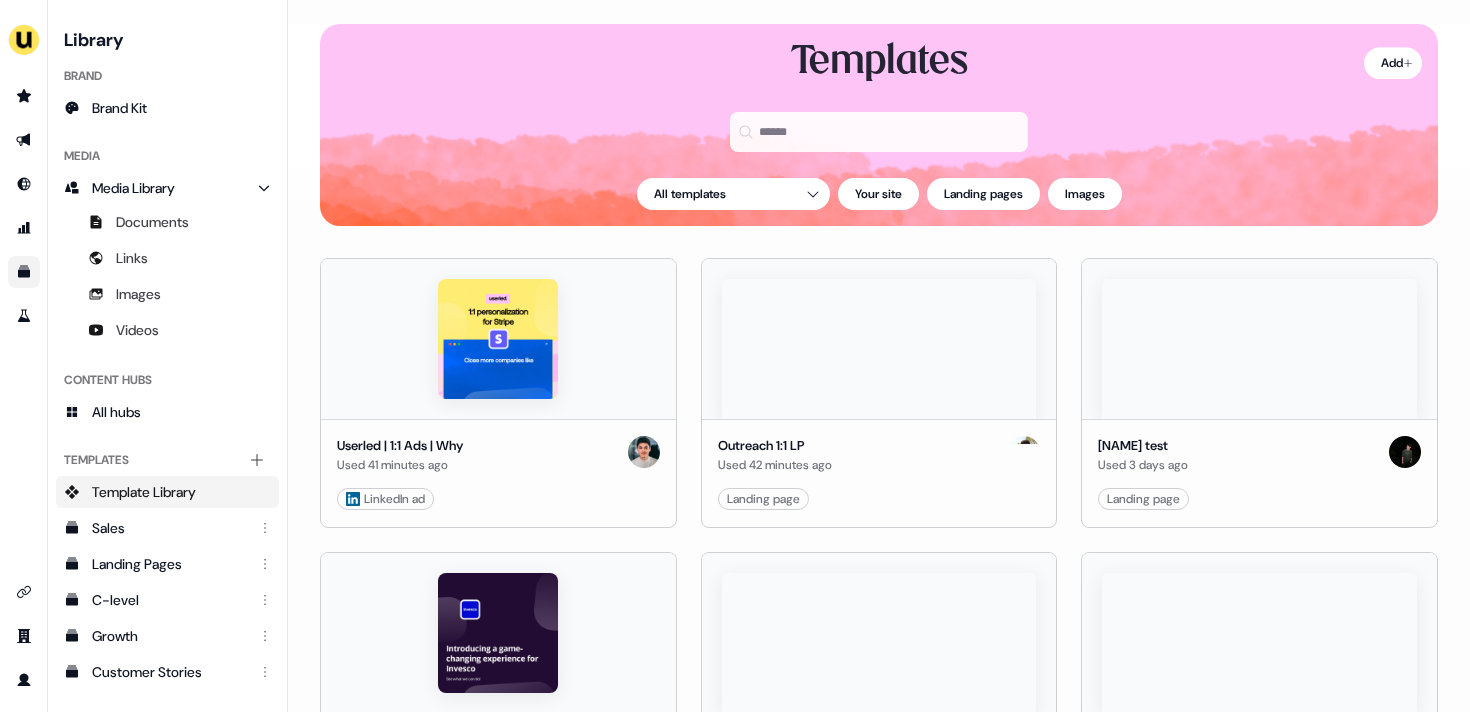 scroll, scrollTop: 23, scrollLeft: 0, axis: vertical 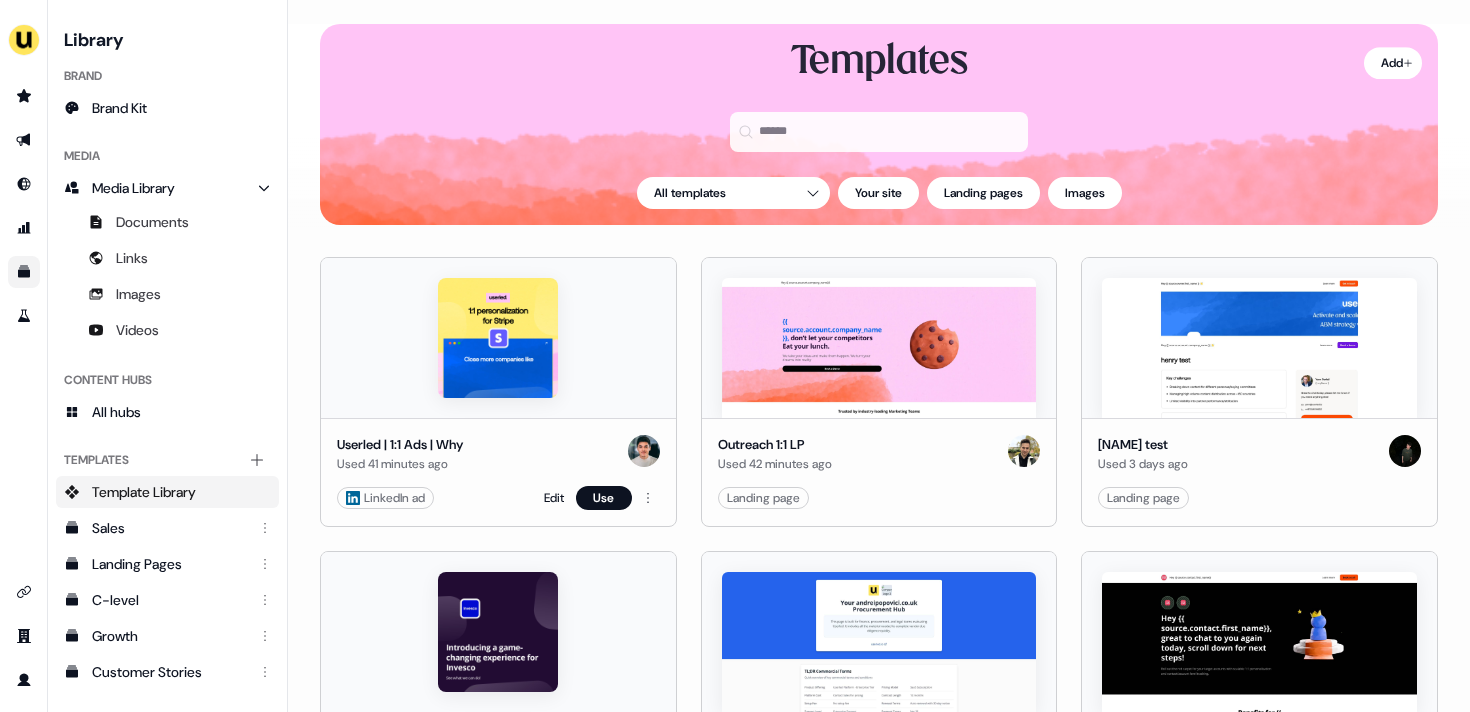 click at bounding box center (498, 338) 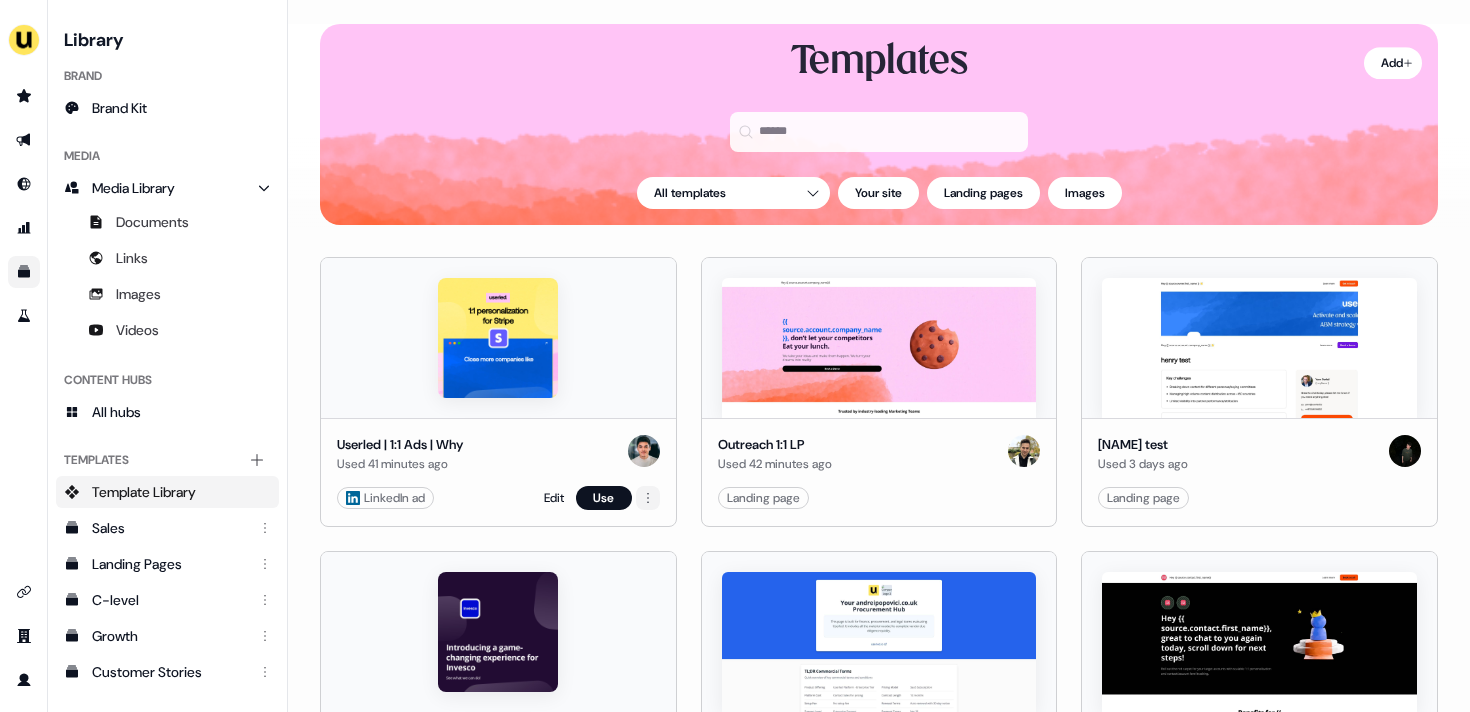 click on "For the best experience switch devices to a bigger screen. Go to Userled.io Library Brand Brand Kit Media Media Library Documents Links Images Videos Content Hubs All hubs Templates   Add collection Template Library Sales Landing Pages C-level Growth Customer Stories Fiel Marketing Linkedin Engagement Conversion Persona Gong Videos Francais Customer Success Sales Templates  ROI Templates Competitor Comparisons Outreach Templates Proposal Templates Capability Templates C-Suite Value Templates CS samples Loading... Add Templates All   templates Your site Landing pages Images Userled | 1:1 Ads | Why Used 41 minutes ago   LinkedIn ad Edit Use Outreach 1:1 LP Used 42 minutes ago Landing page Edit Use henry test Used 3 days ago Landing page Edit Use Torii Linkedin Used 3 days ago   LinkedIn ad Edit Use AE - Procurement Hub Used 3 days ago Your site Edit Use Follow-up v2 - JJ Used 3 days ago Landing page Edit Use Follow up discovery template 2025 Used 3 days ago Landing page Edit Use PVcase Template Used 3 days ago" at bounding box center (735, 356) 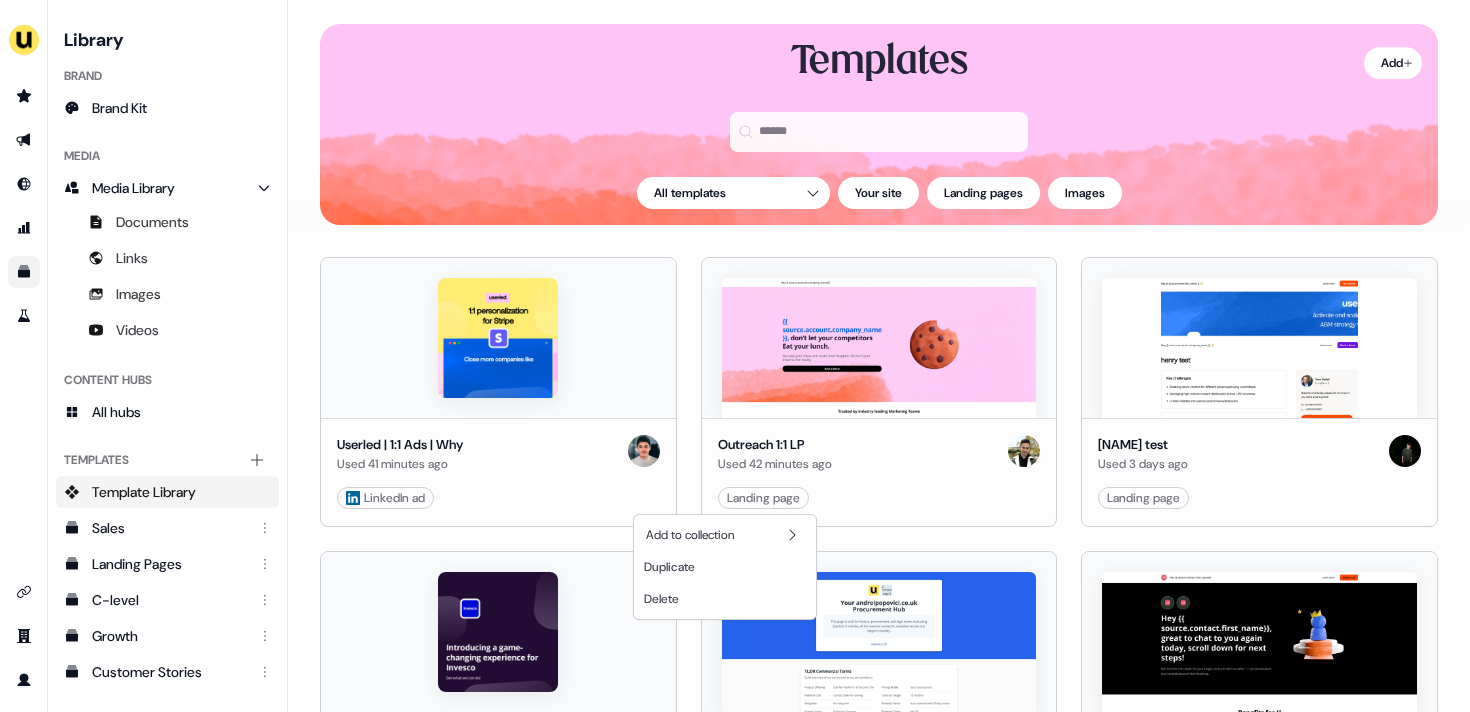 click on "For the best experience switch devices to a bigger screen. Go to Userled.io Library Brand Brand Kit Media Media Library Documents Links Images Videos Content Hubs All hubs Templates   Add collection Template Library Sales Landing Pages C-level Growth Customer Stories Fiel Marketing Linkedin Engagement Conversion Persona Gong Videos Francais Customer Success Sales Templates  ROI Templates Competitor Comparisons Outreach Templates Proposal Templates Capability Templates C-Suite Value Templates CS samples Loading... Add Templates All   templates Your site Landing pages Images Userled | 1:1 Ads | Why Used 41 minutes ago   LinkedIn ad Edit Use Outreach 1:1 LP Used 42 minutes ago Landing page Edit Use henry test Used 3 days ago Landing page Edit Use Torii Linkedin Used 3 days ago   LinkedIn ad Edit Use AE - Procurement Hub Used 3 days ago Your site Edit Use Follow-up v2 - JJ Used 3 days ago Landing page Edit Use Follow up discovery template 2025 Used 3 days ago Landing page Edit Use PVcase Template Used 3 days ago" at bounding box center (735, 356) 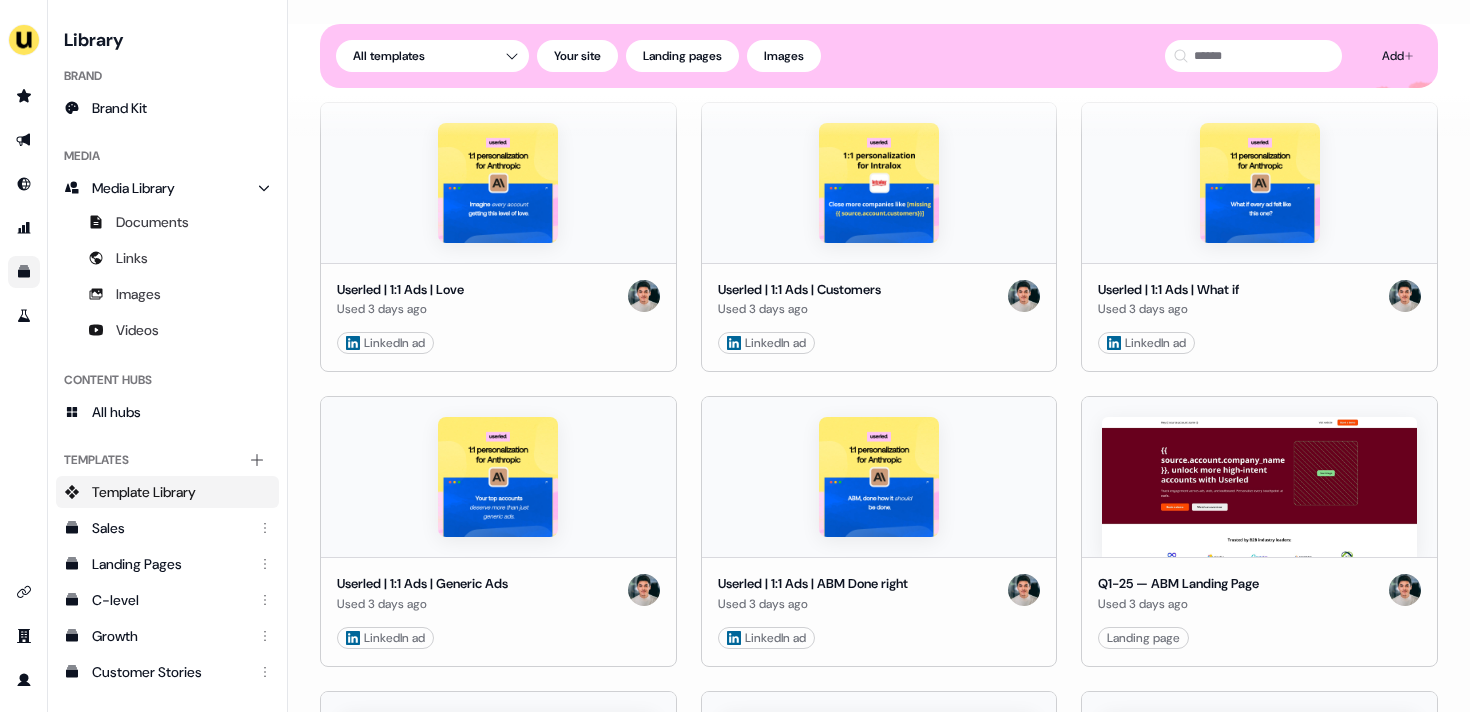 scroll, scrollTop: 1135, scrollLeft: 0, axis: vertical 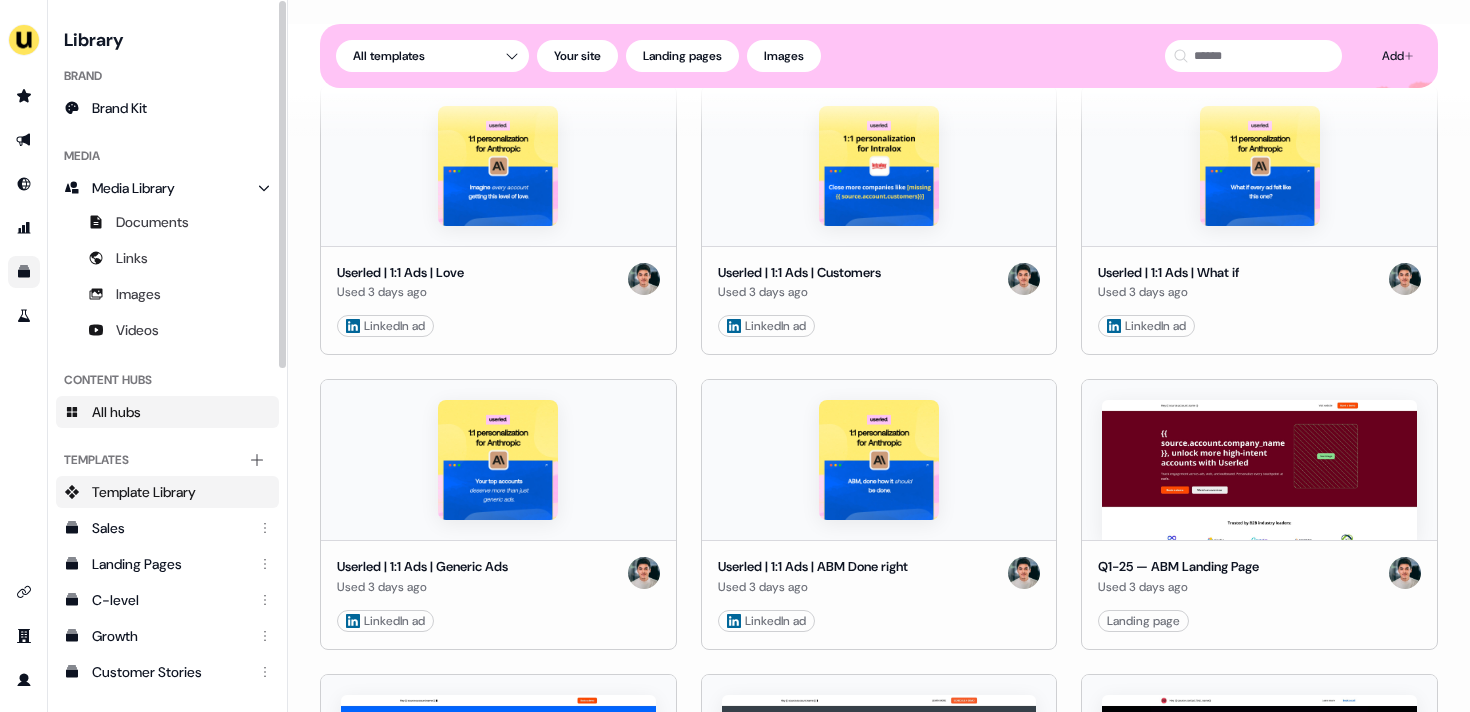 click on "All hubs" at bounding box center [167, 412] 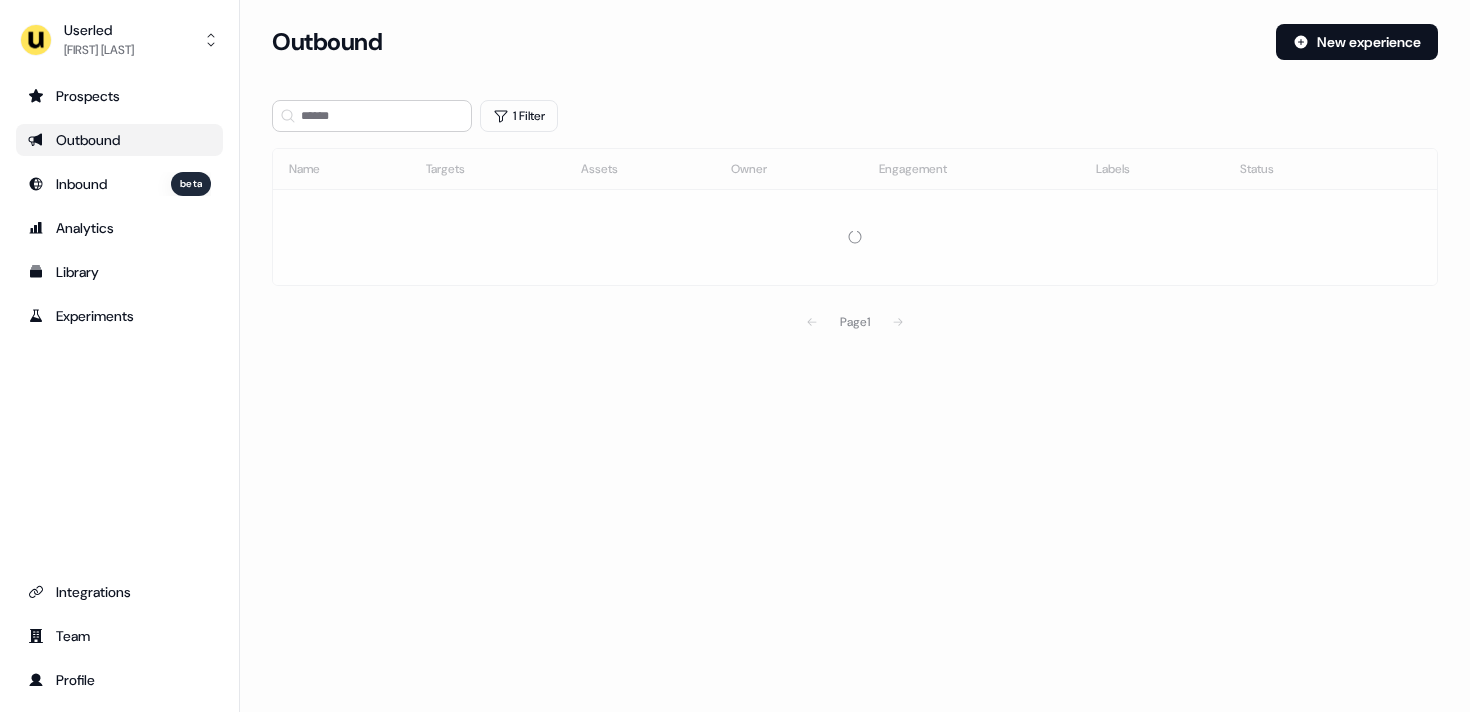 scroll, scrollTop: 0, scrollLeft: 0, axis: both 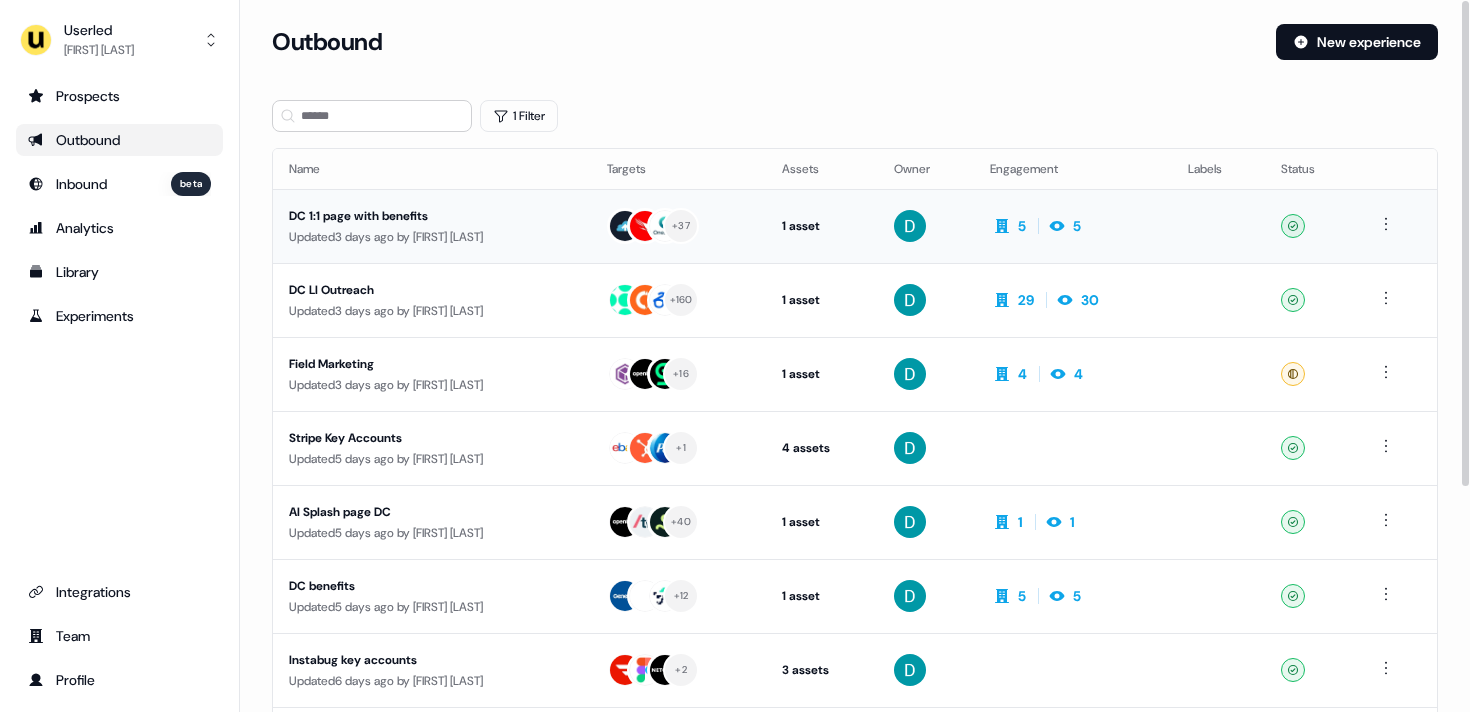 click on "Updated  3 days ago   by   [FIRST] [LAST]" at bounding box center (432, 237) 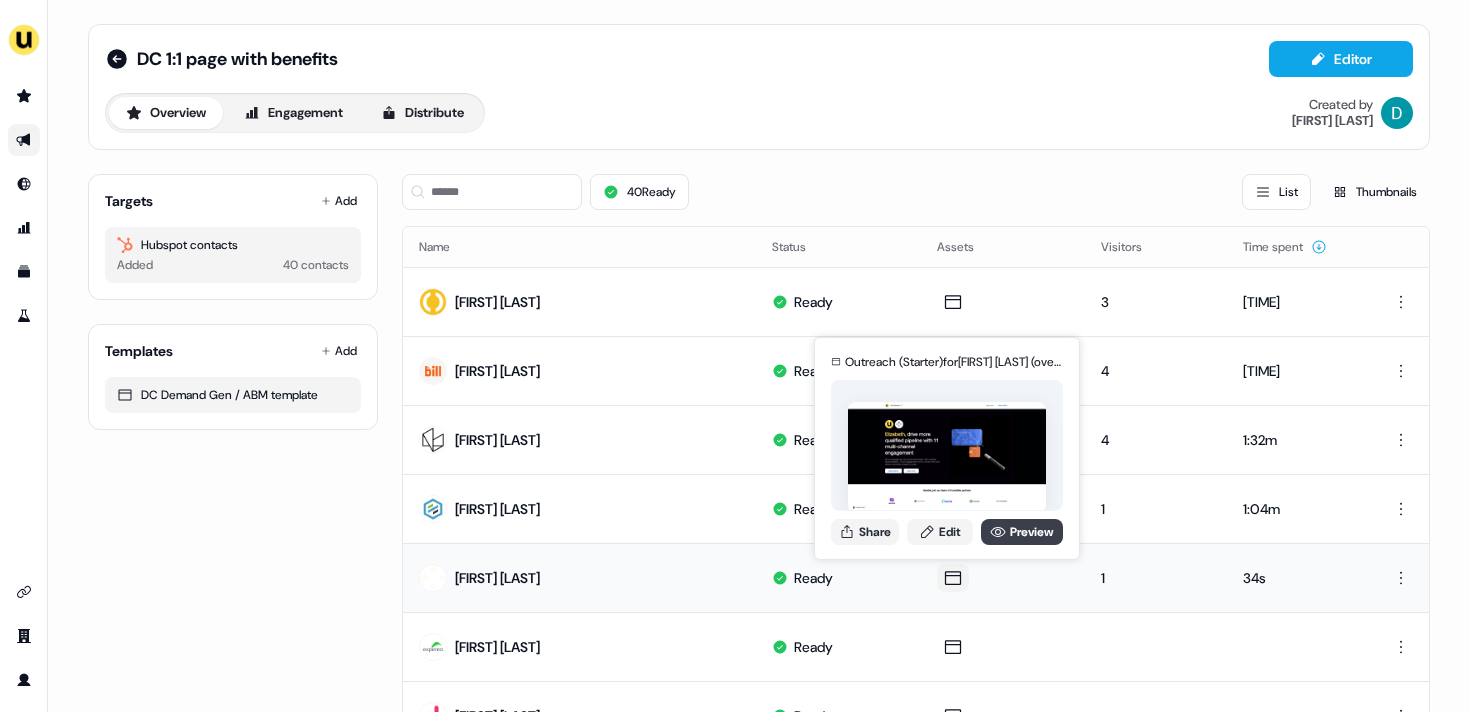 click on "Preview" at bounding box center [1022, 532] 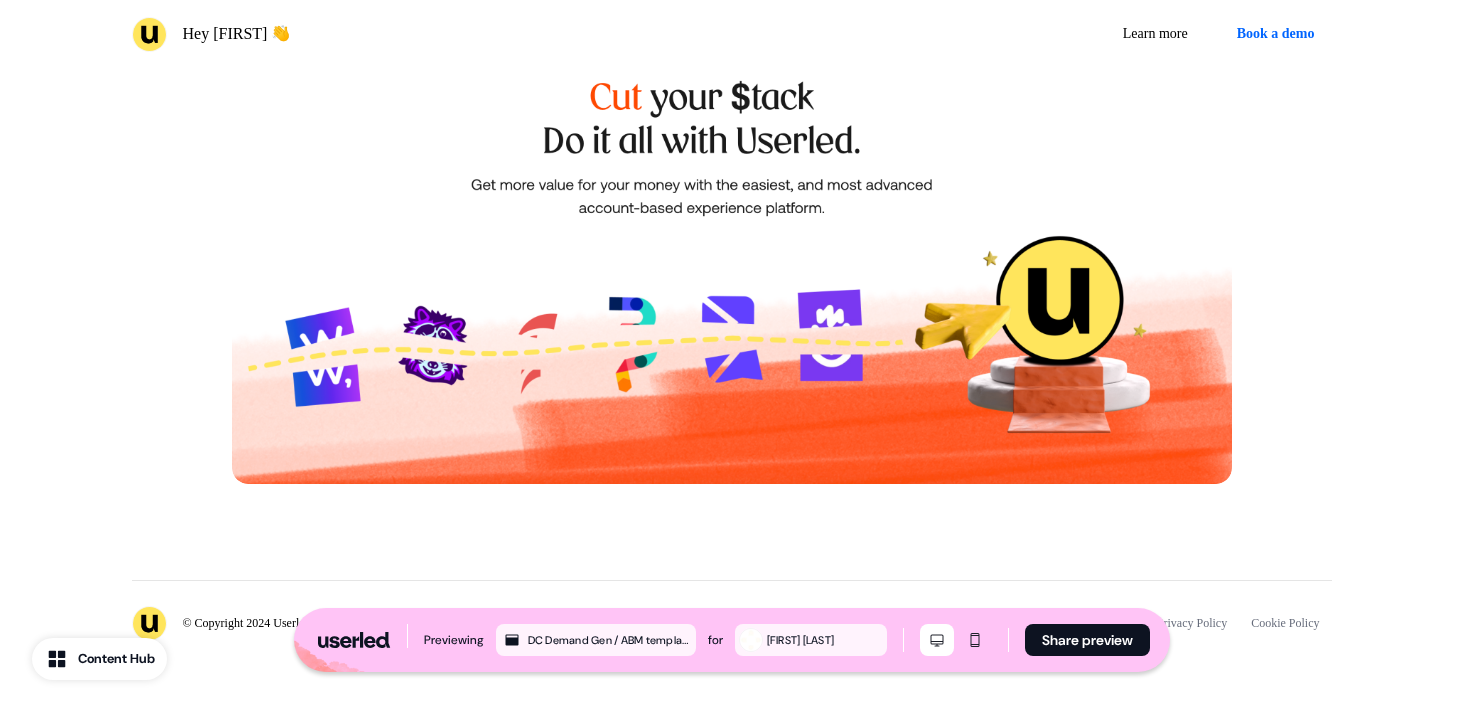 scroll, scrollTop: 6025, scrollLeft: 0, axis: vertical 